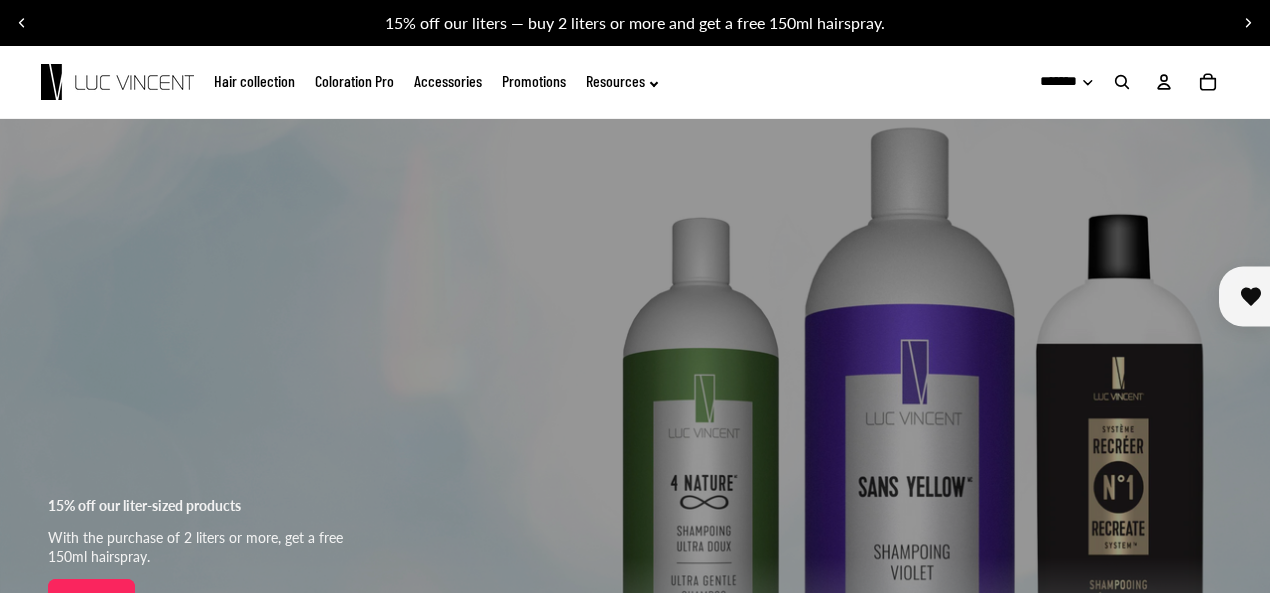 scroll, scrollTop: 0, scrollLeft: 0, axis: both 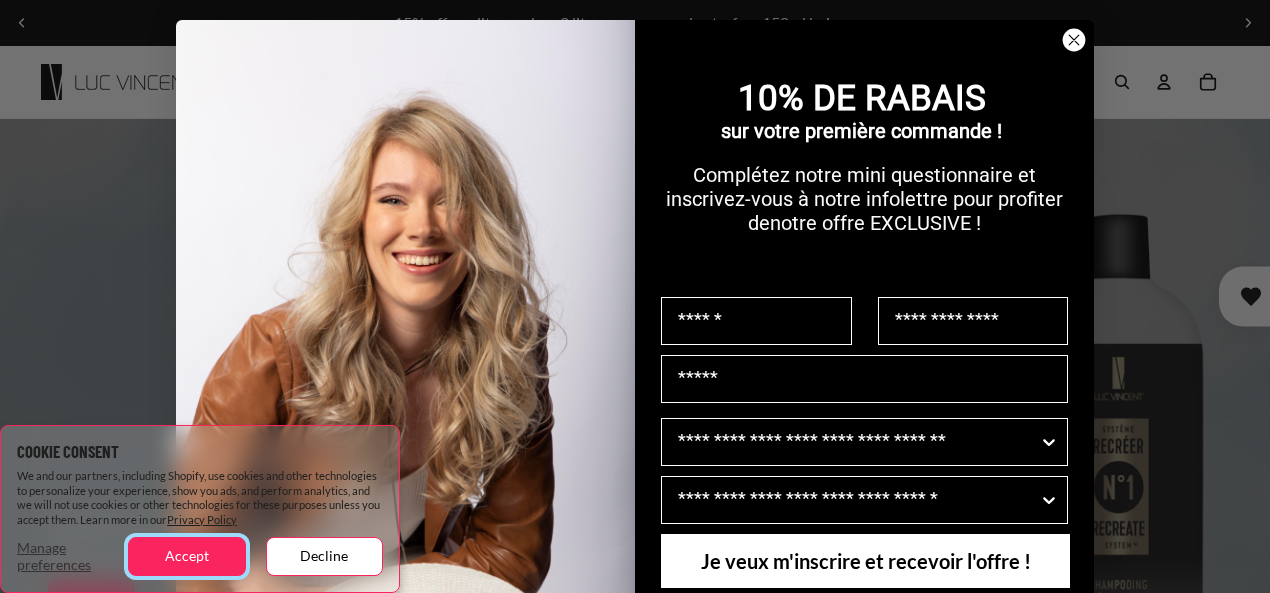 drag, startPoint x: 180, startPoint y: 551, endPoint x: 226, endPoint y: 534, distance: 49.0408 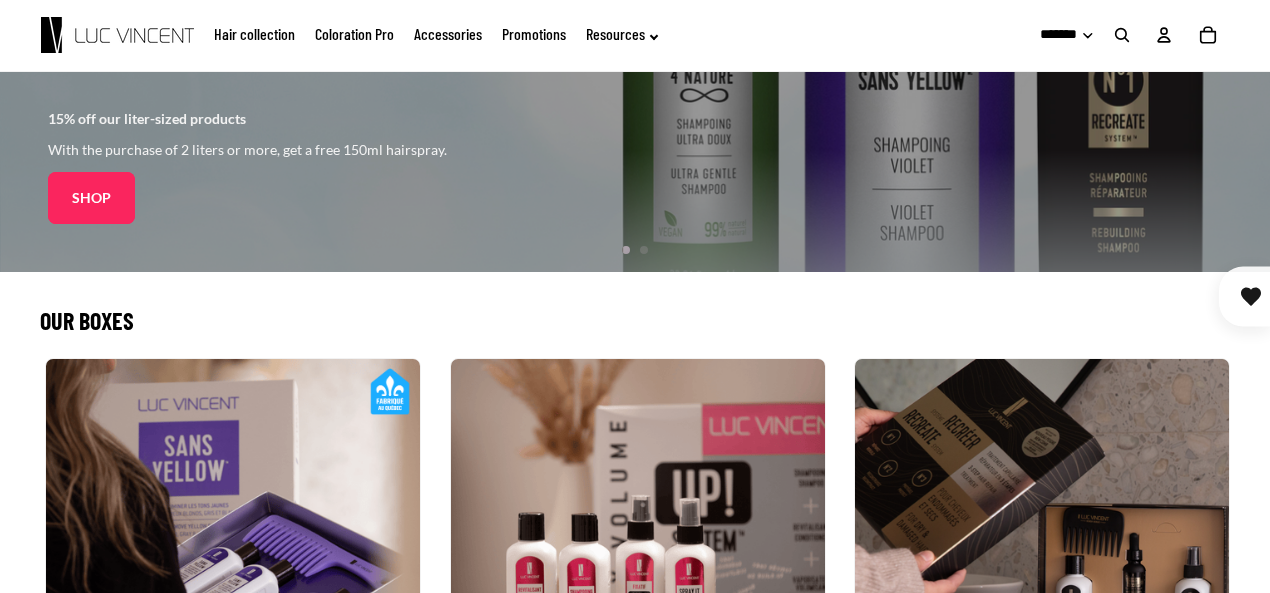 scroll, scrollTop: 0, scrollLeft: 0, axis: both 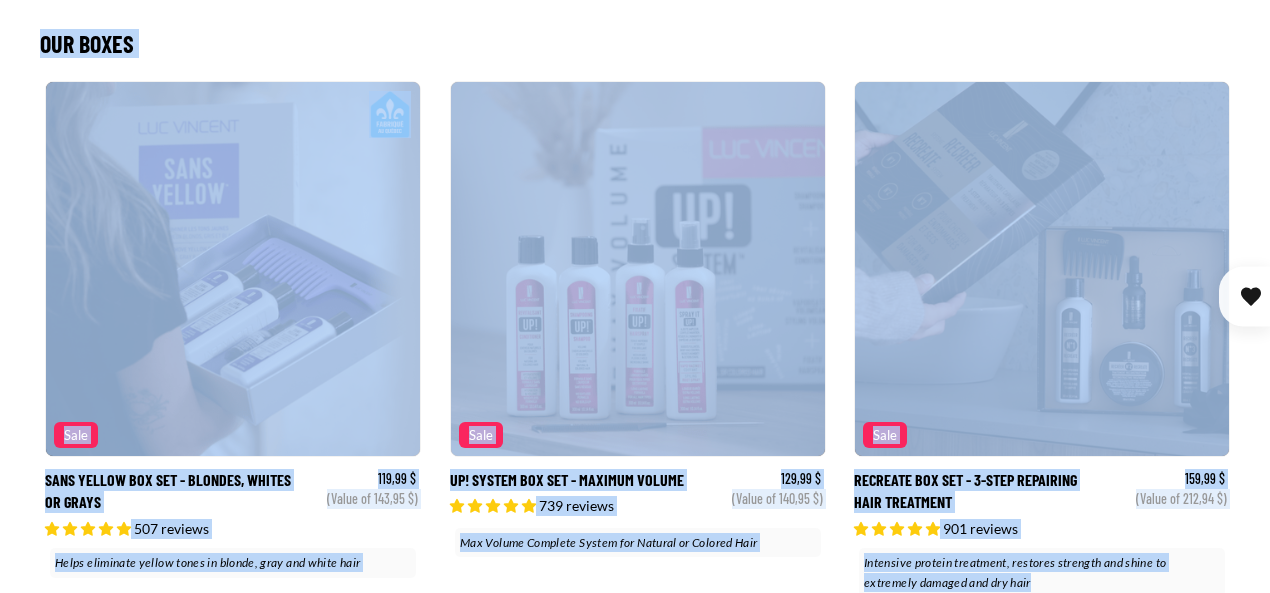 drag, startPoint x: 1265, startPoint y: 54, endPoint x: 1279, endPoint y: 632, distance: 578.16956 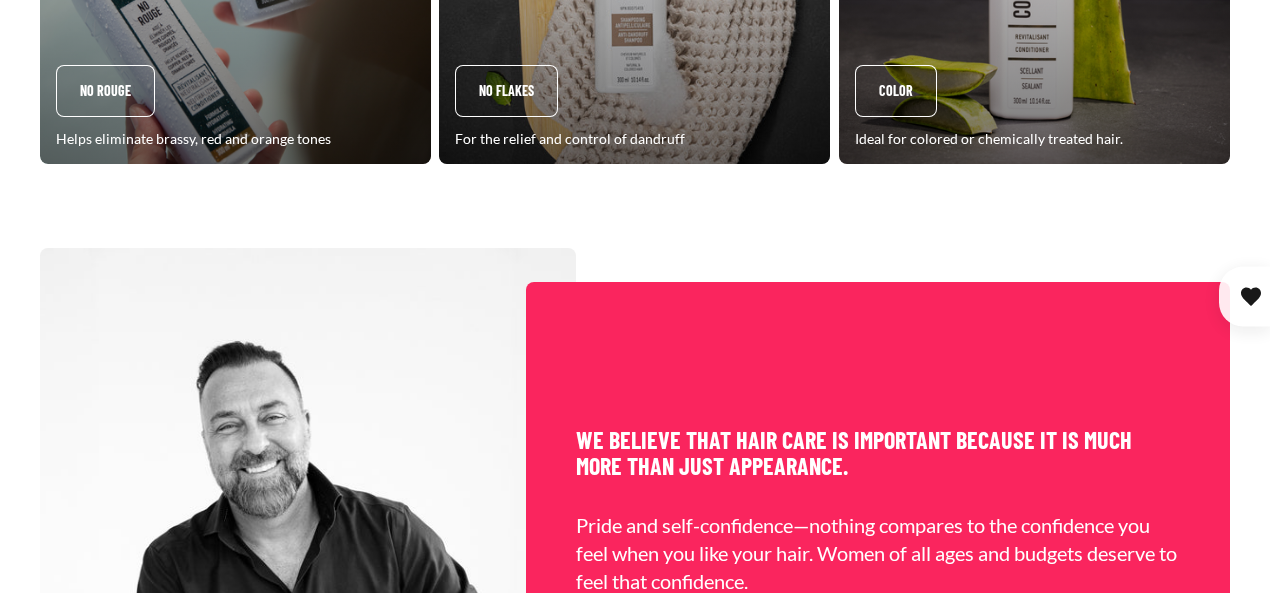 scroll, scrollTop: 4478, scrollLeft: 0, axis: vertical 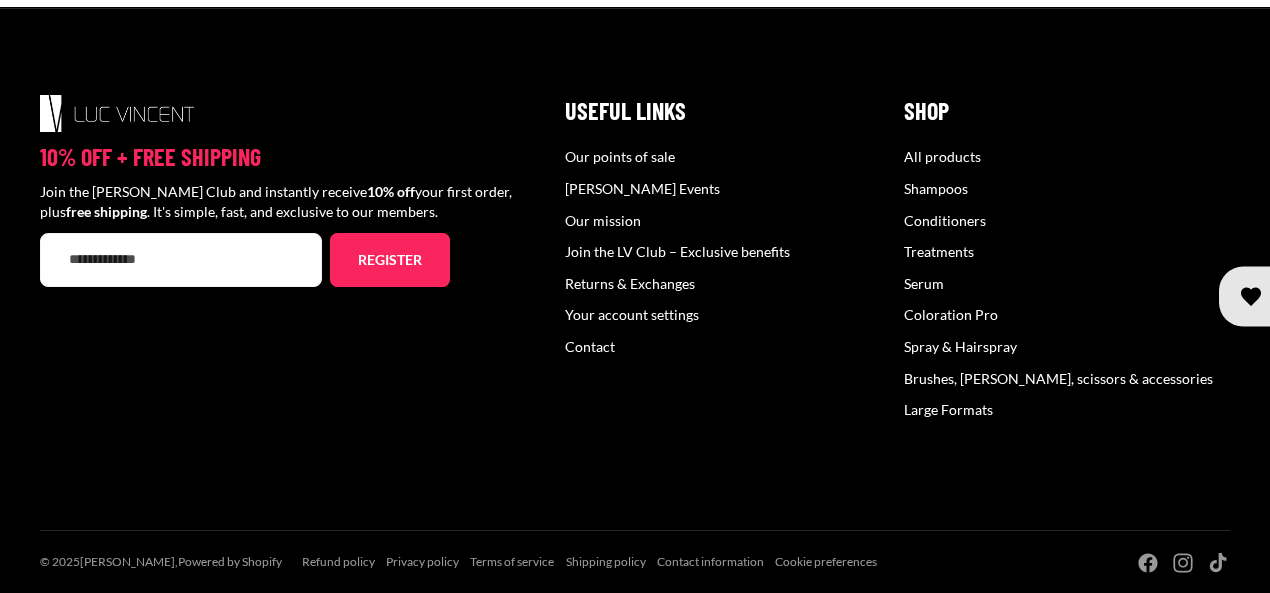 click on "Contact" at bounding box center (590, 346) 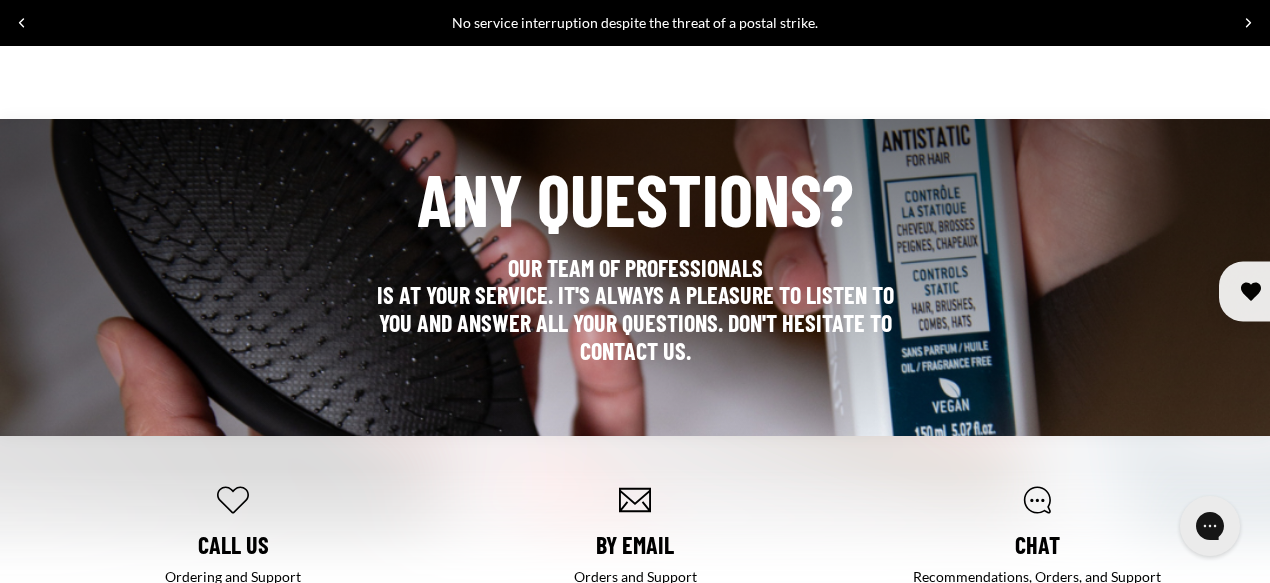 scroll, scrollTop: 624, scrollLeft: 5, axis: both 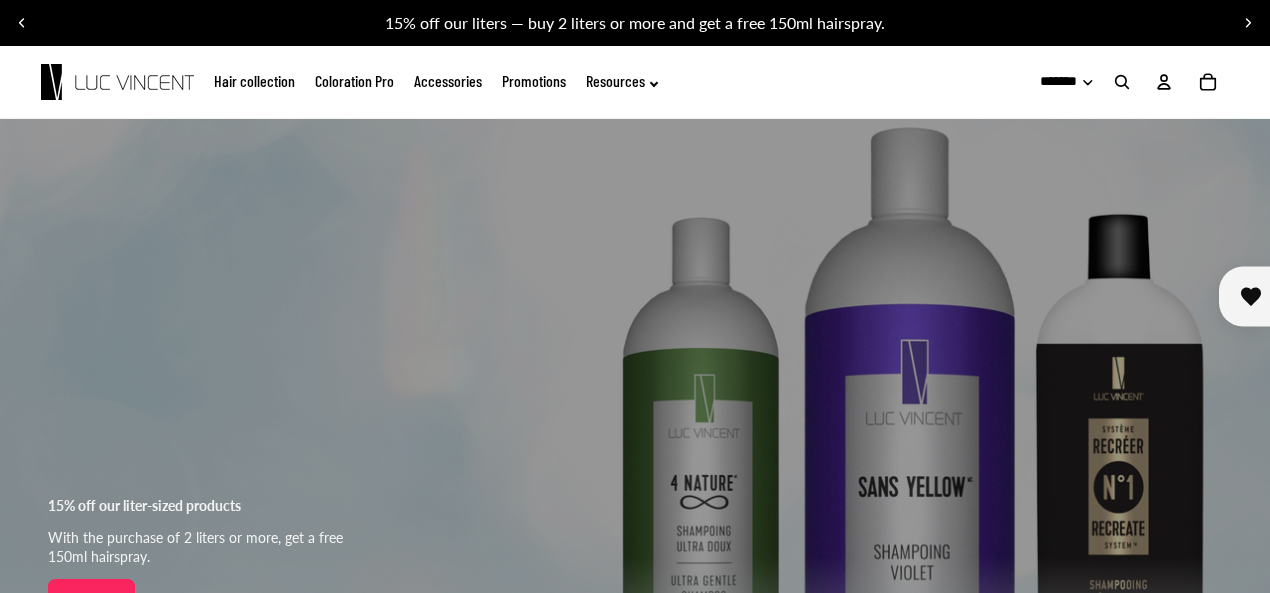 drag, startPoint x: 1278, startPoint y: 63, endPoint x: 1266, endPoint y: 632, distance: 569.1265 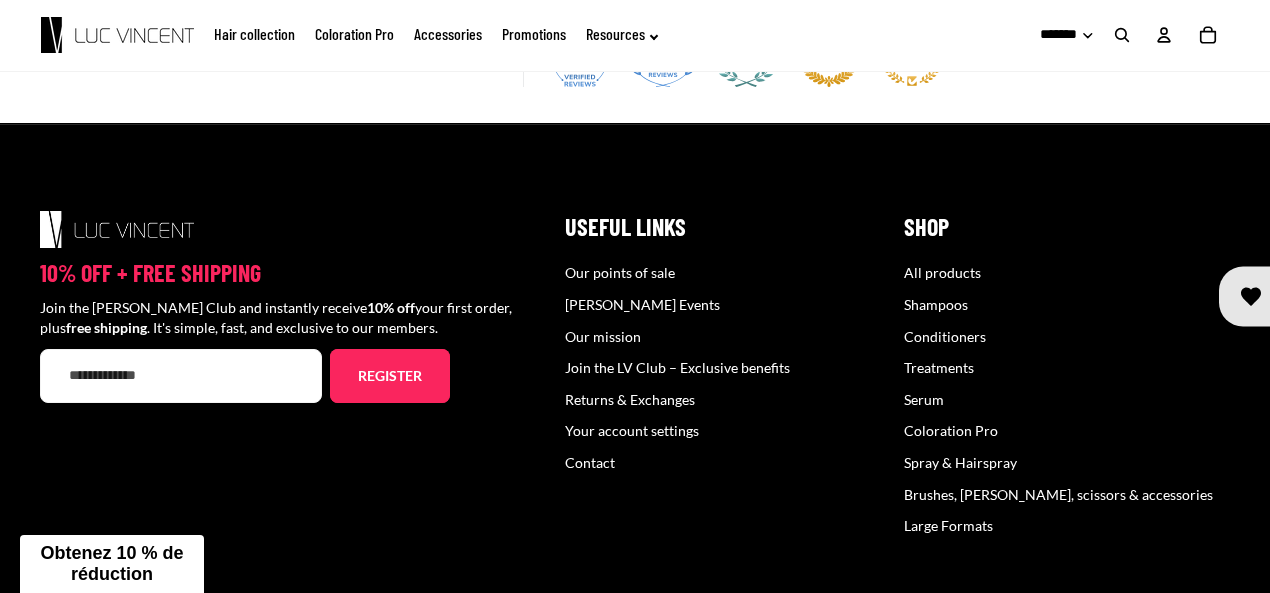scroll, scrollTop: 4331, scrollLeft: 0, axis: vertical 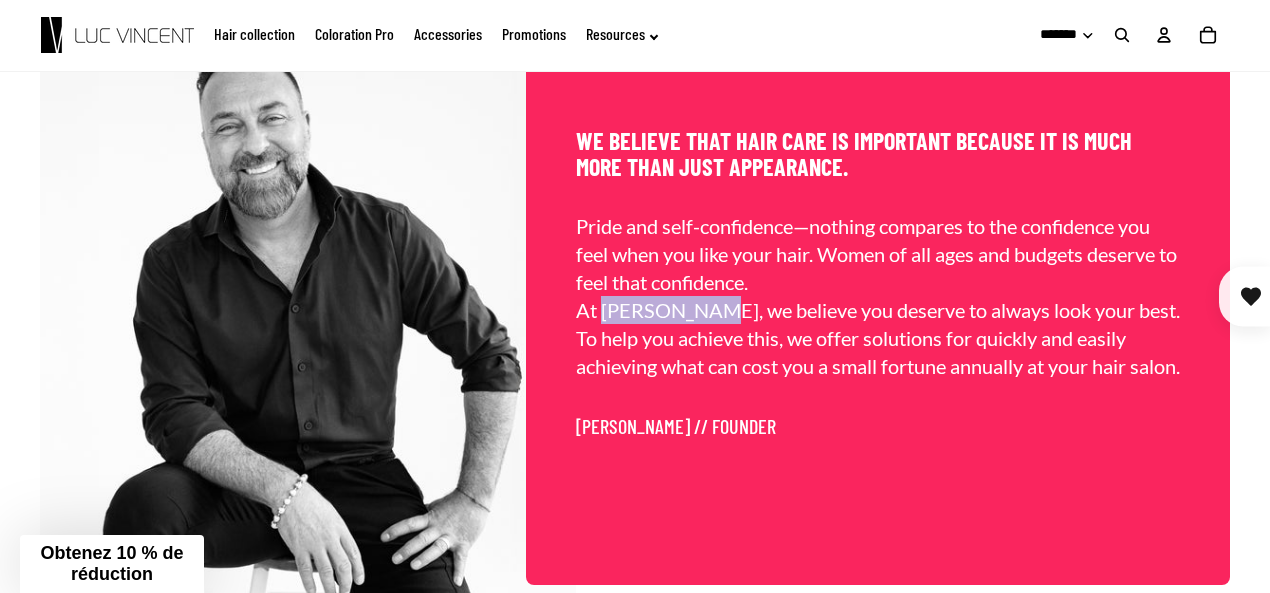 drag, startPoint x: 703, startPoint y: 295, endPoint x: 599, endPoint y: 295, distance: 104 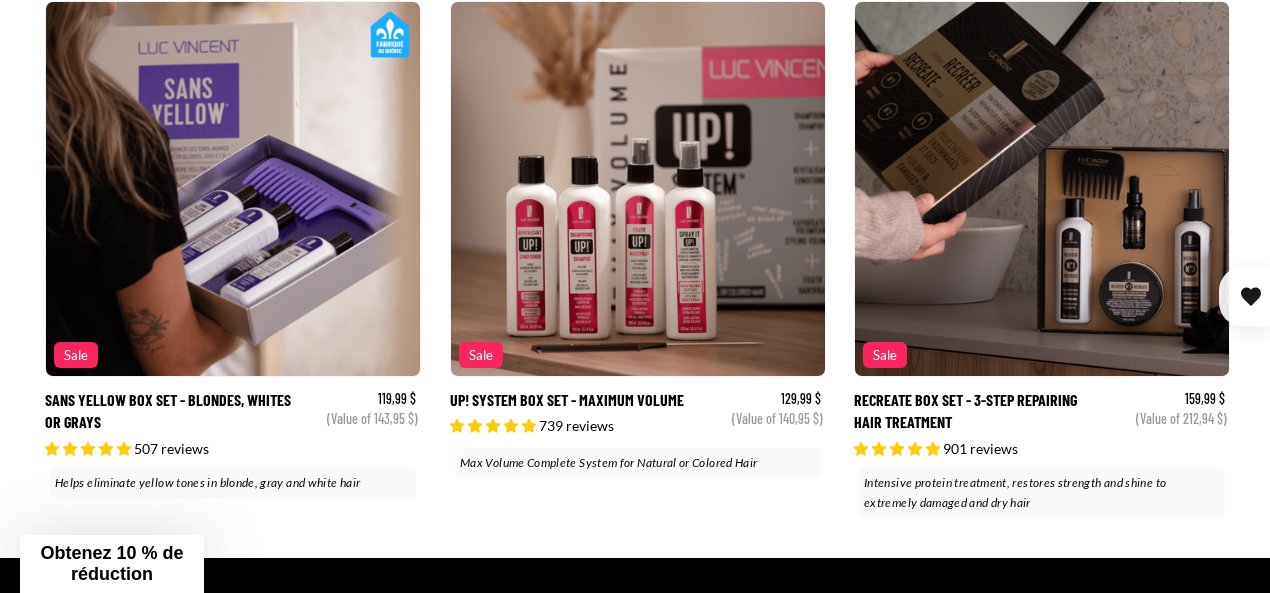 scroll, scrollTop: 0, scrollLeft: 0, axis: both 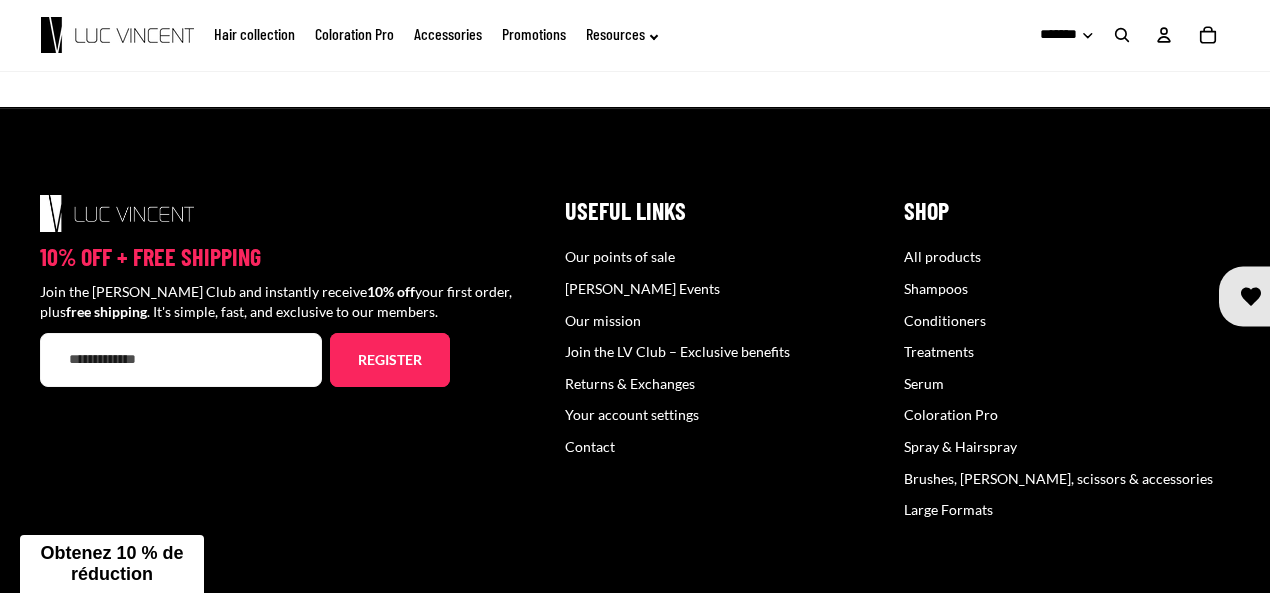 click on "Obtenez 10 % de réduction" at bounding box center [111, 563] 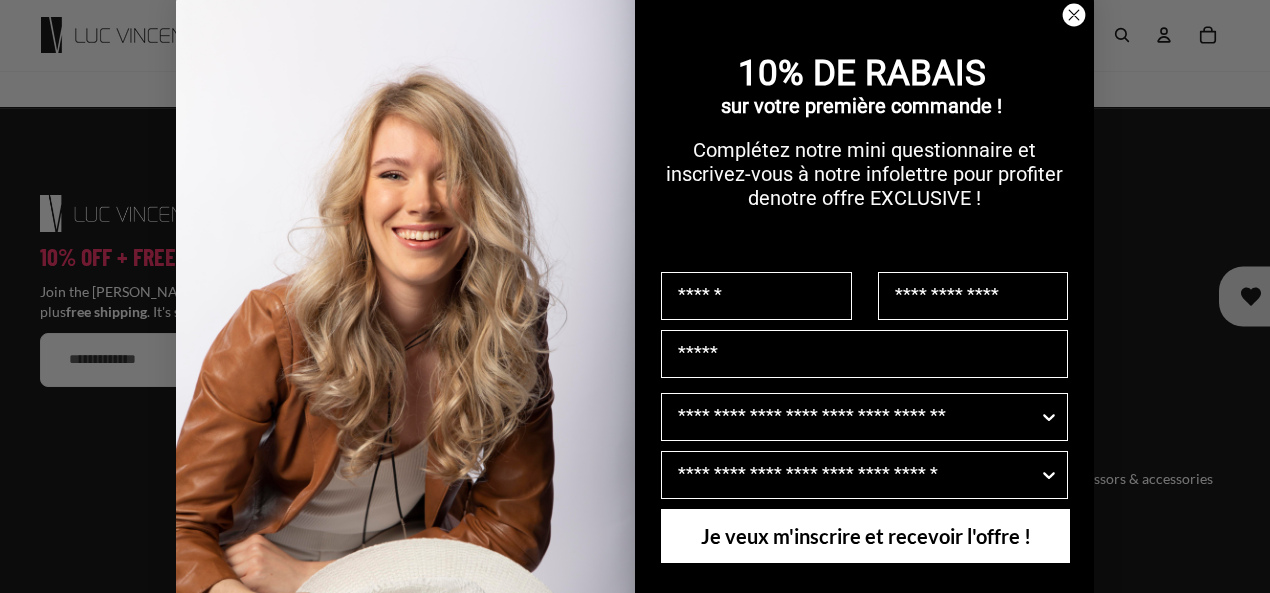 scroll, scrollTop: 0, scrollLeft: 0, axis: both 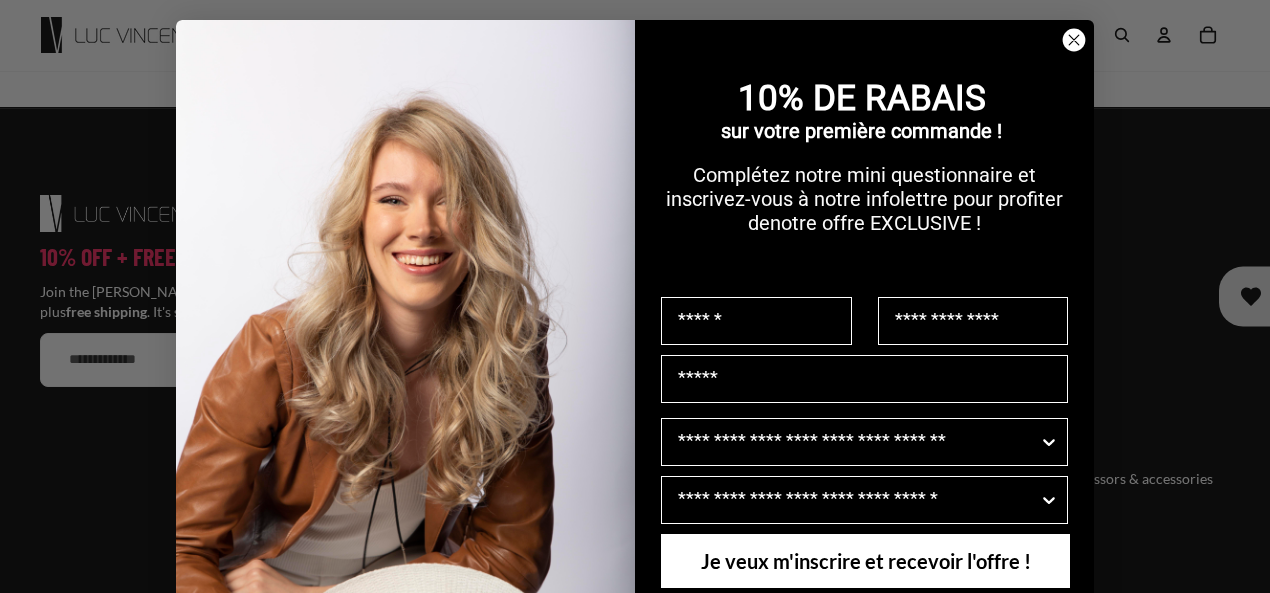 click 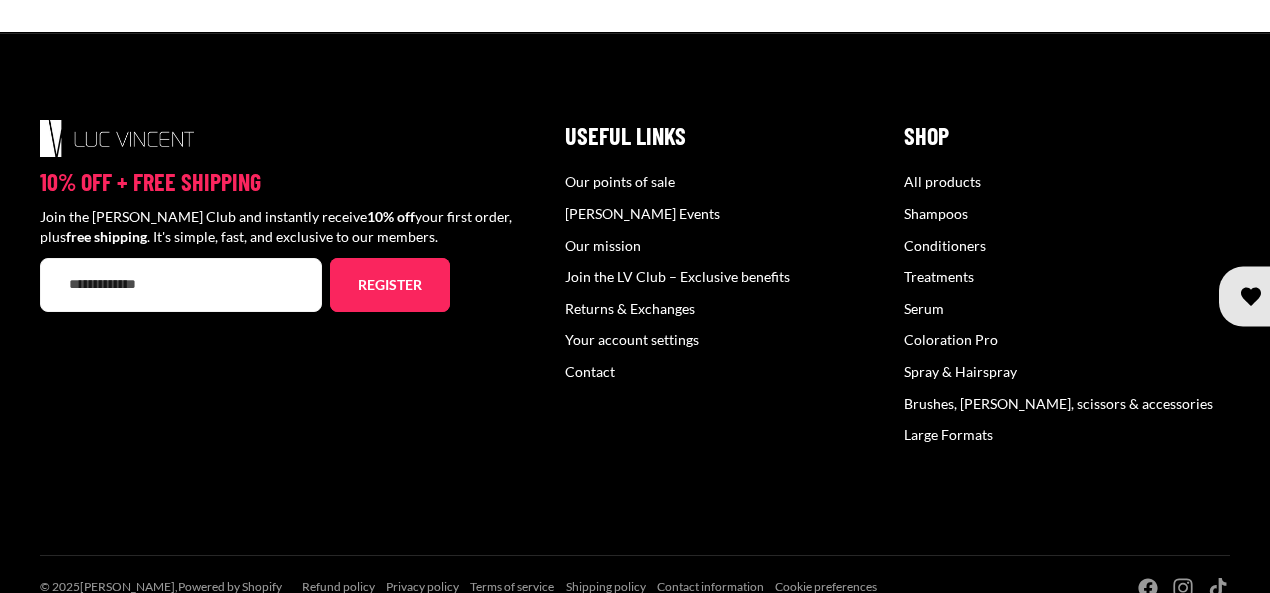 scroll, scrollTop: 4478, scrollLeft: 0, axis: vertical 